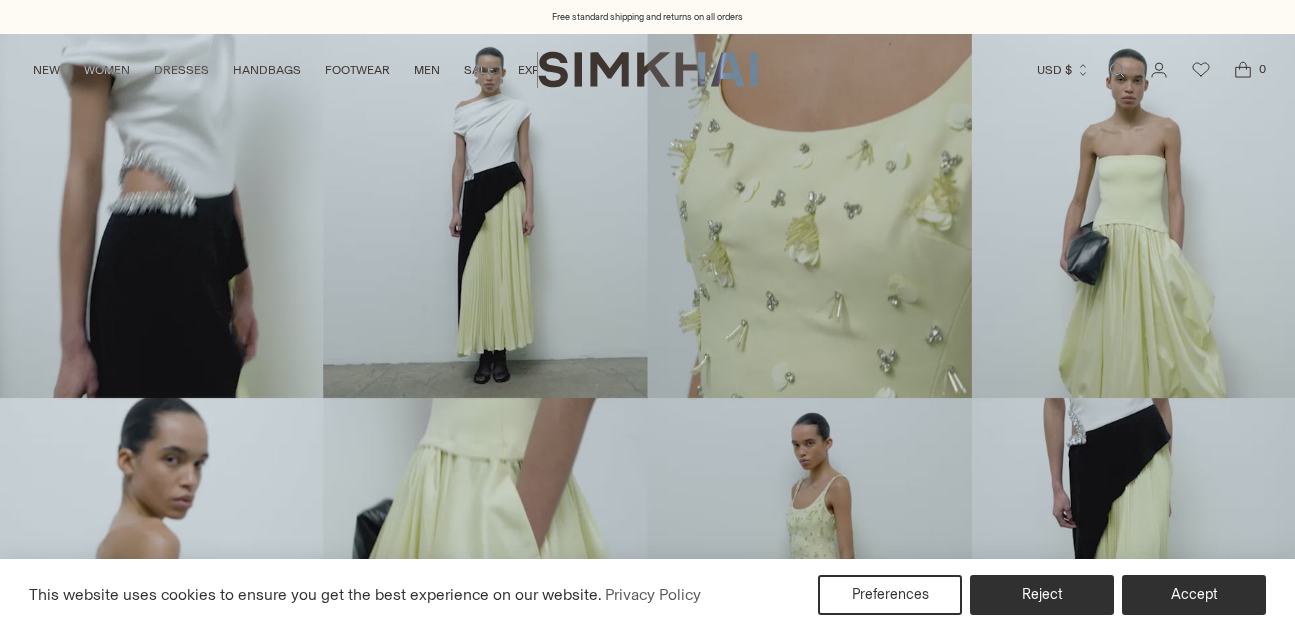 scroll, scrollTop: 0, scrollLeft: 0, axis: both 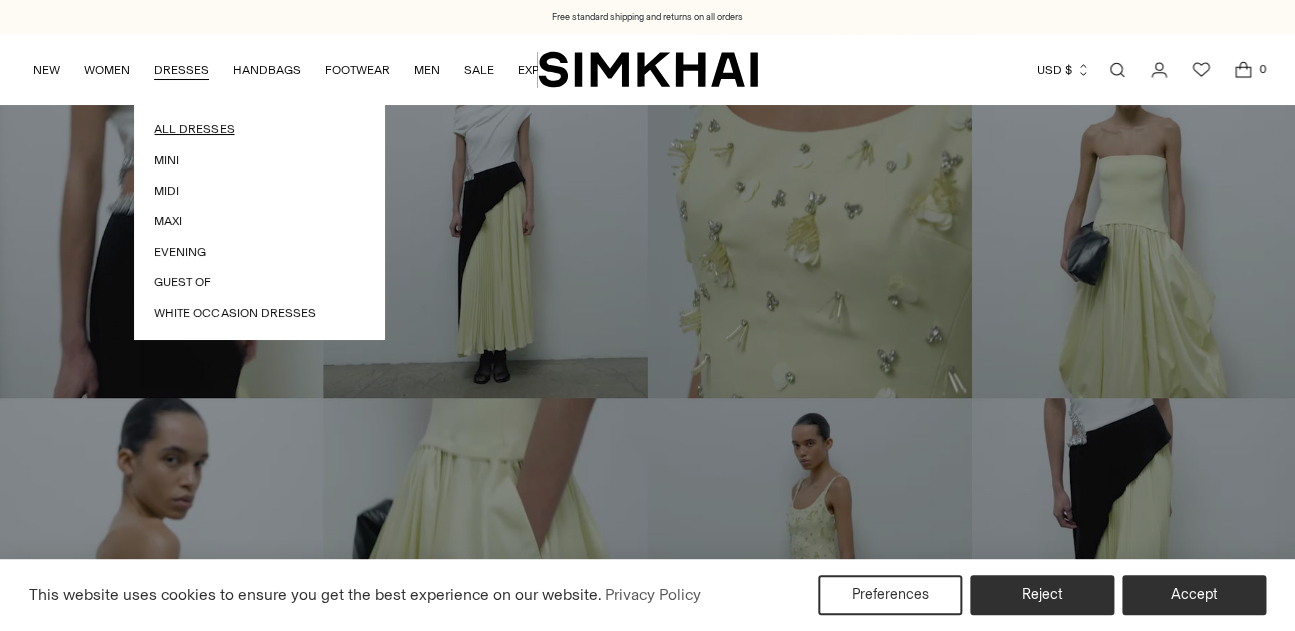 click on "All Dresses" at bounding box center [259, 129] 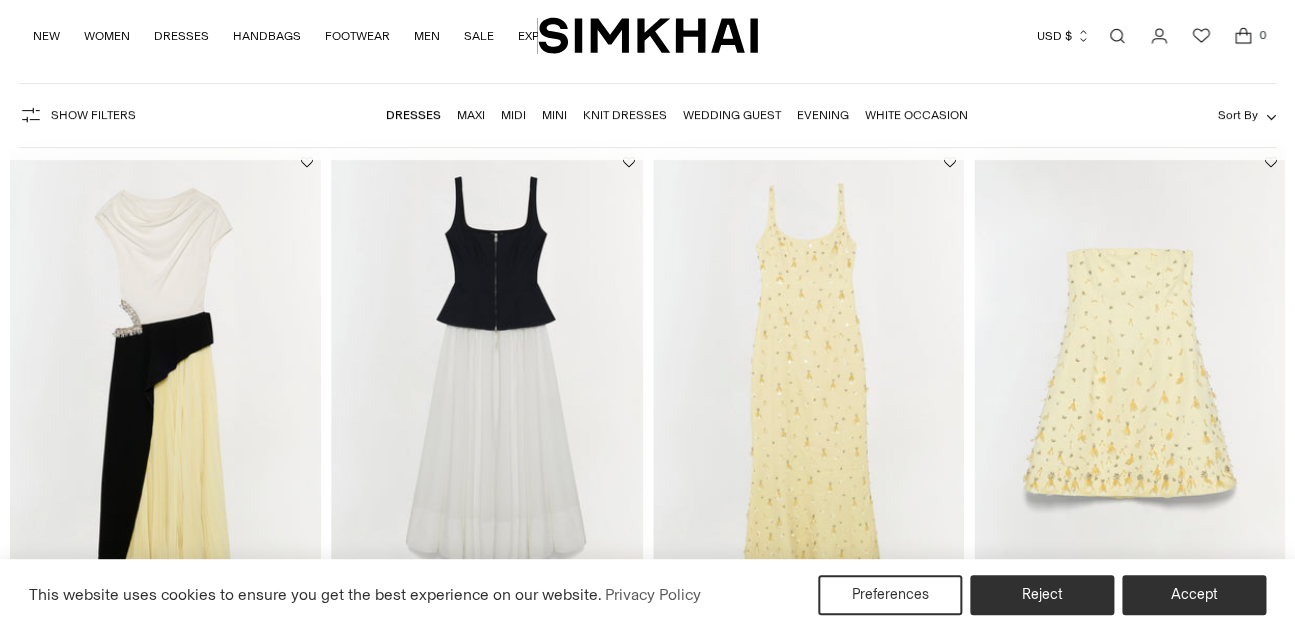 scroll, scrollTop: 141, scrollLeft: 0, axis: vertical 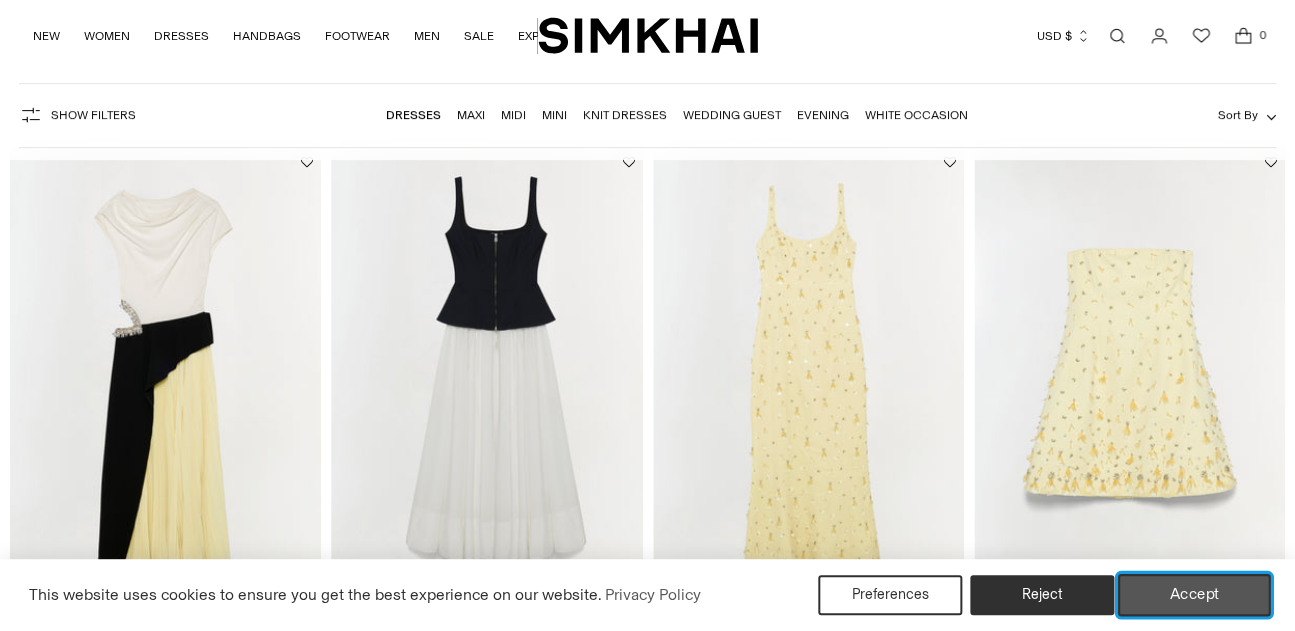 click on "Accept" at bounding box center [1194, 595] 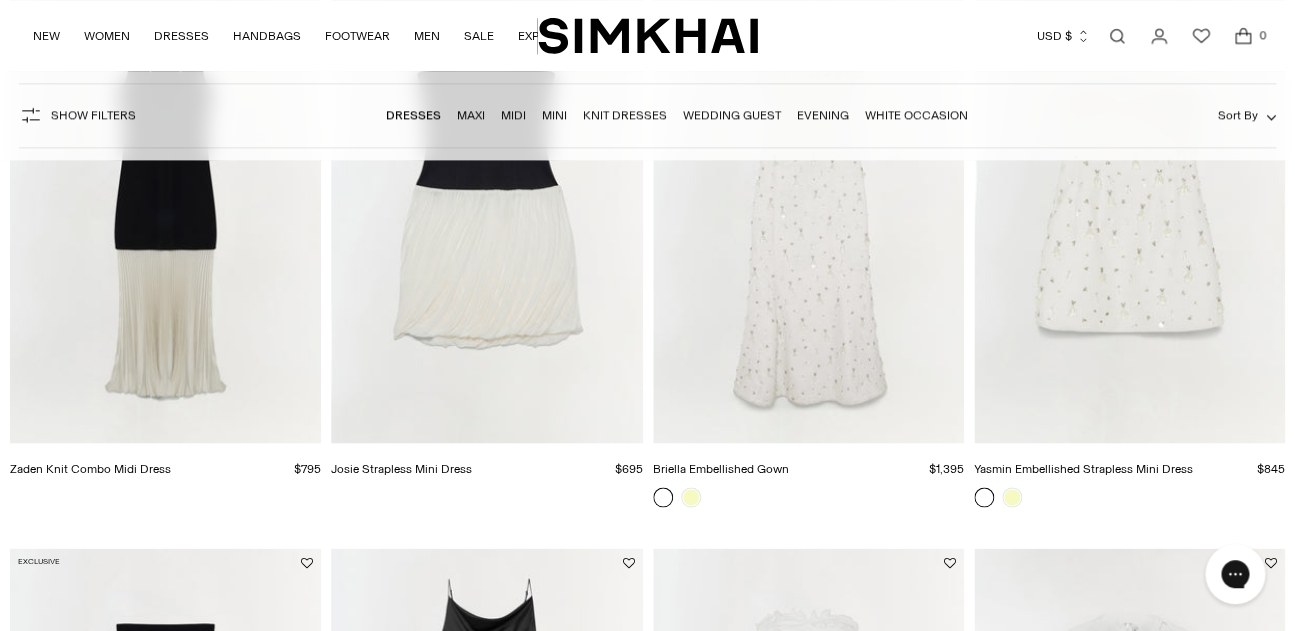 scroll, scrollTop: 845, scrollLeft: 0, axis: vertical 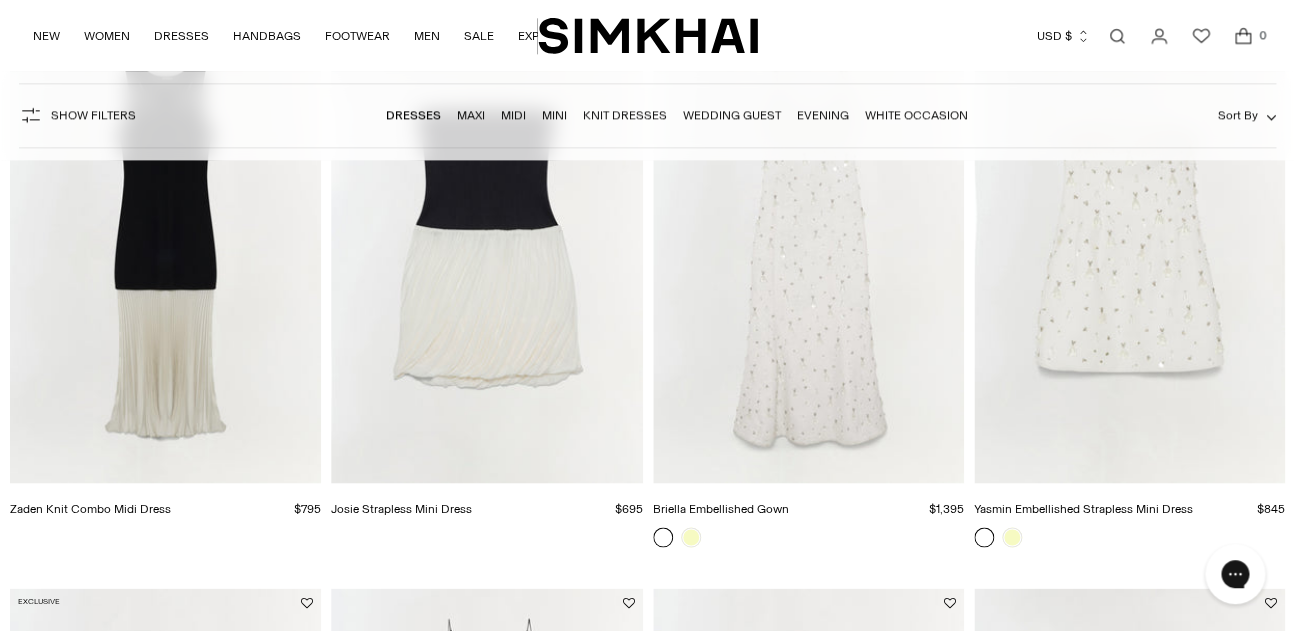 click at bounding box center [0, 0] 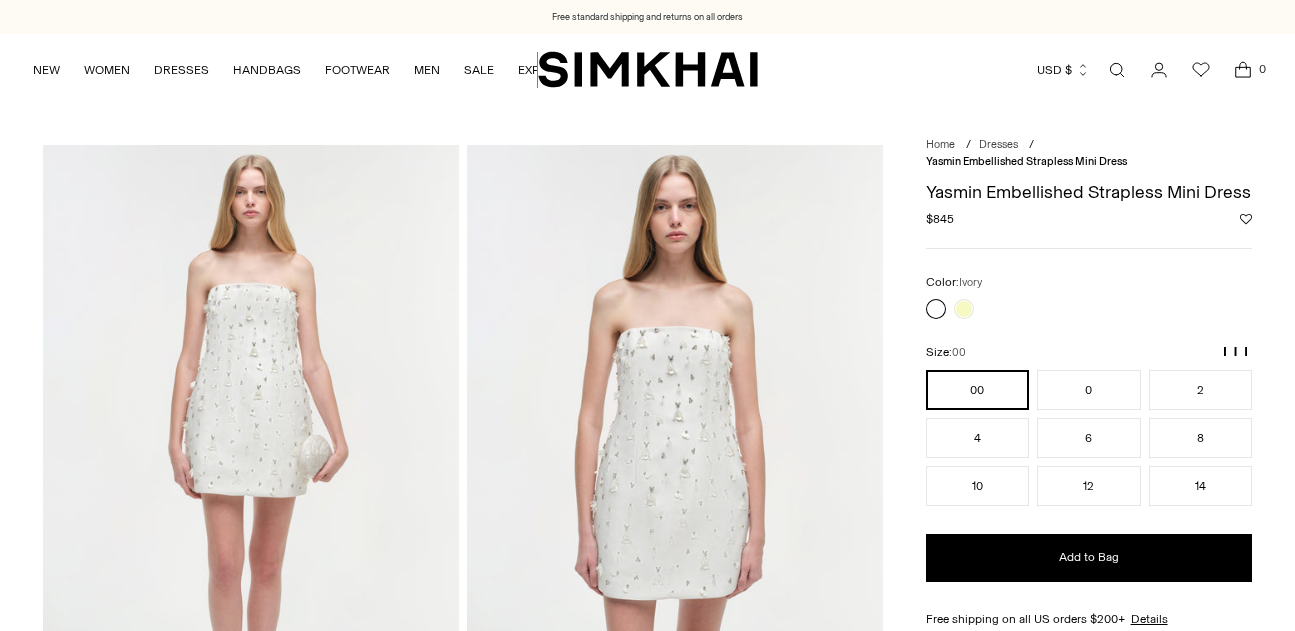 scroll, scrollTop: 49, scrollLeft: 0, axis: vertical 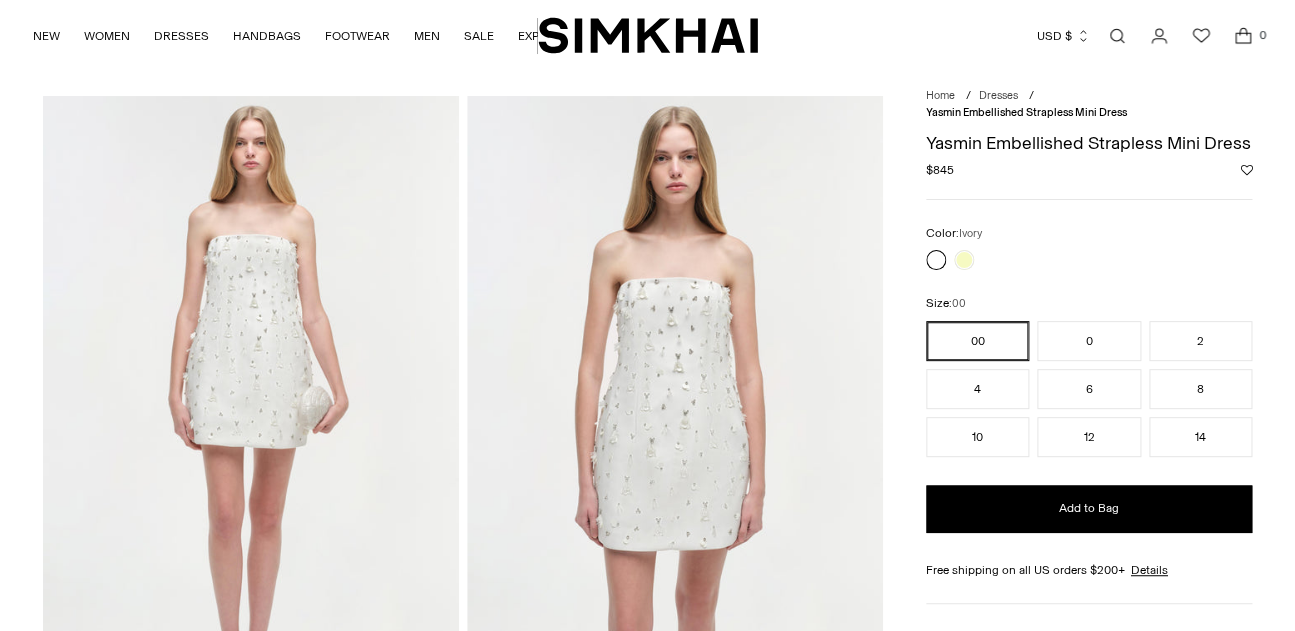 click at bounding box center [251, 408] 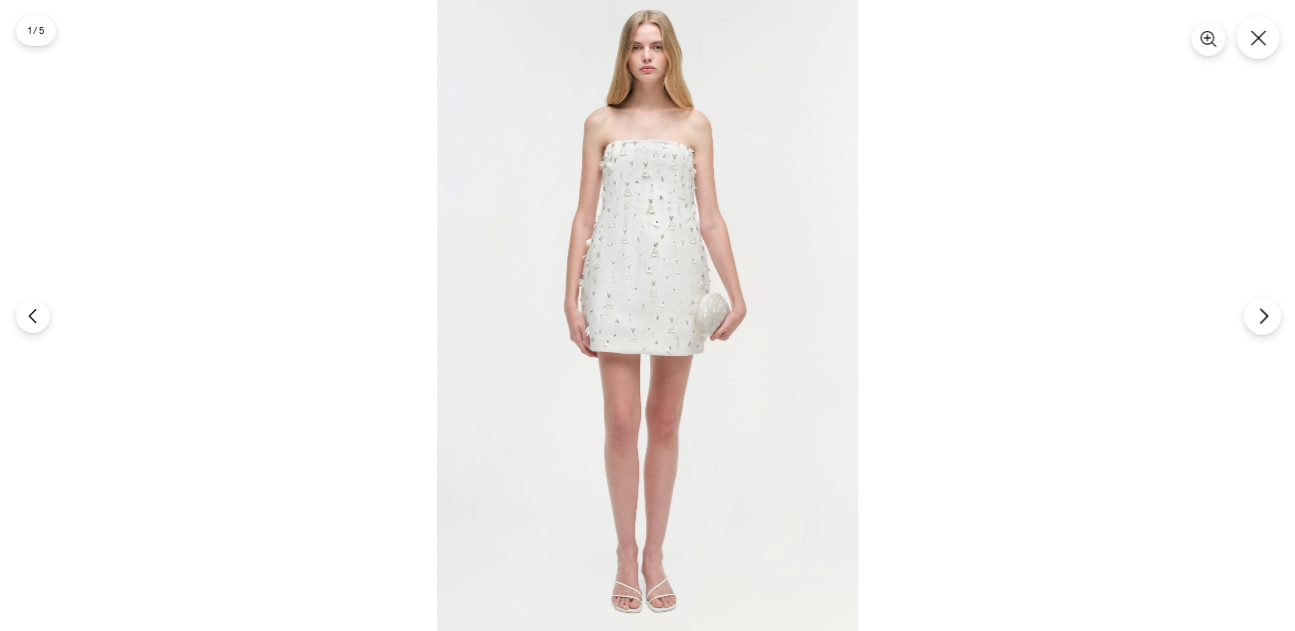 click at bounding box center [1261, 315] 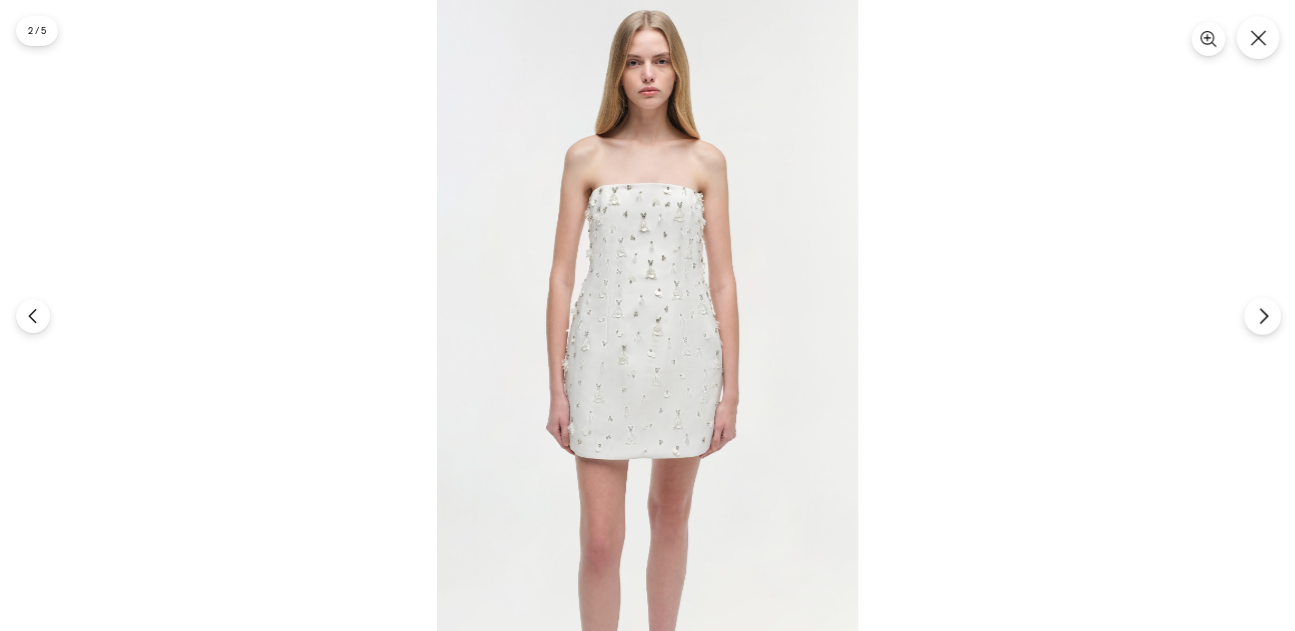 click at bounding box center (1261, 315) 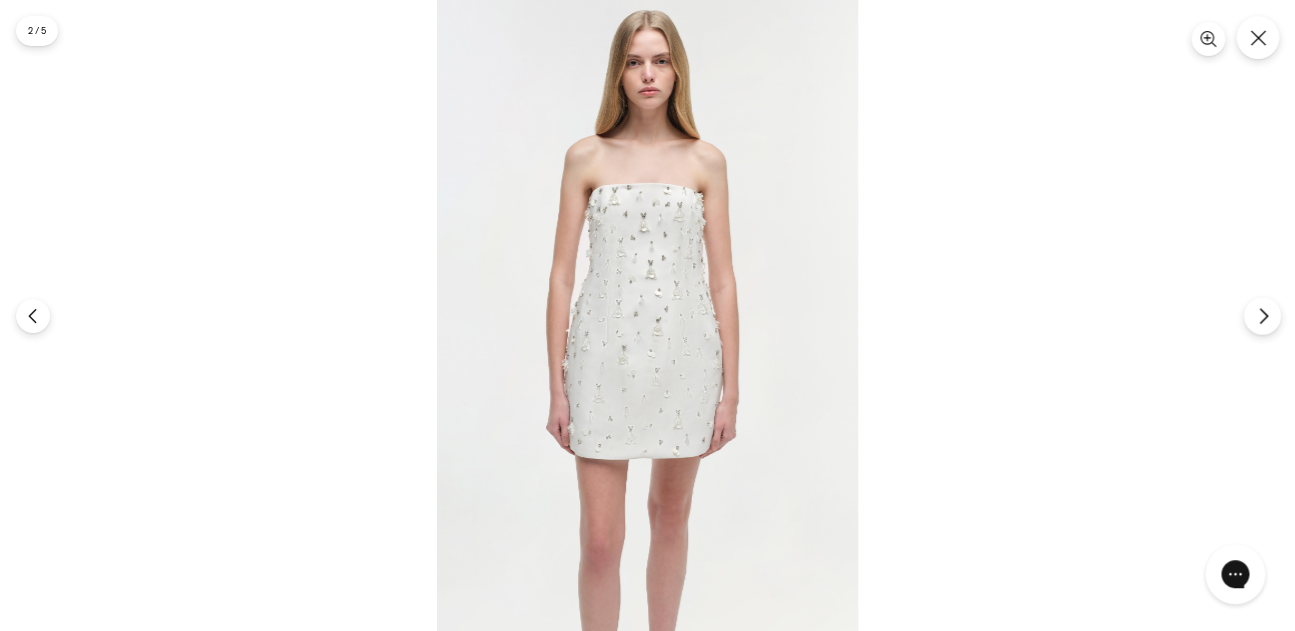 scroll, scrollTop: 0, scrollLeft: 0, axis: both 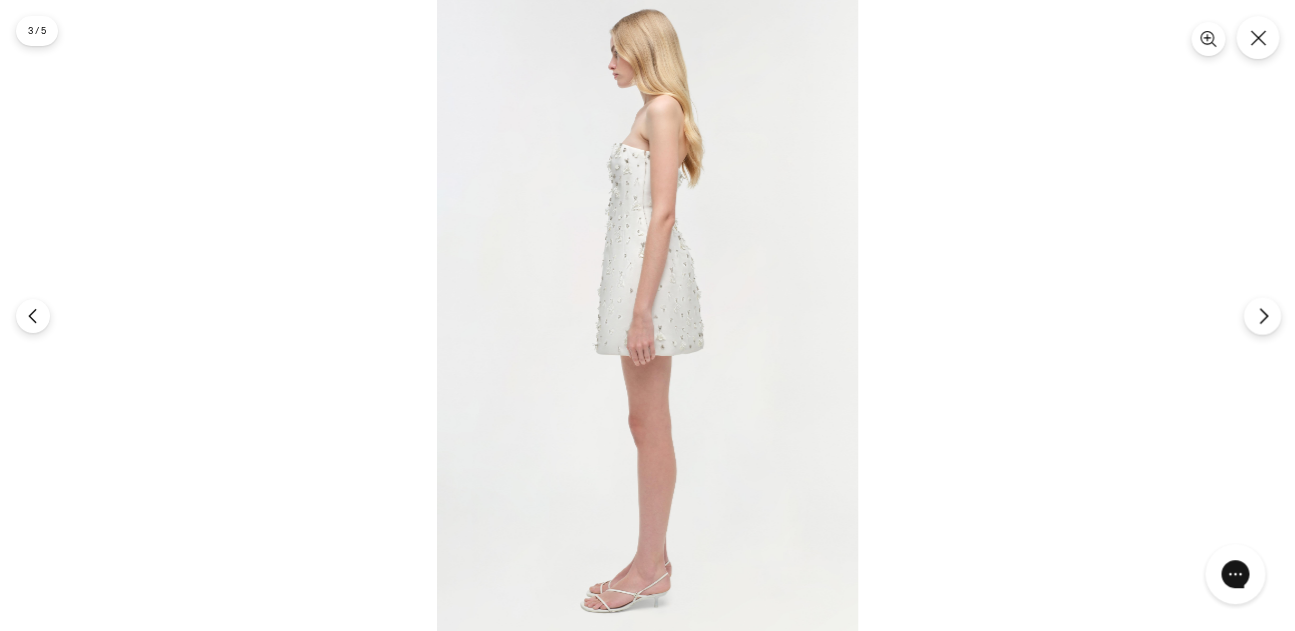 click at bounding box center [1261, 315] 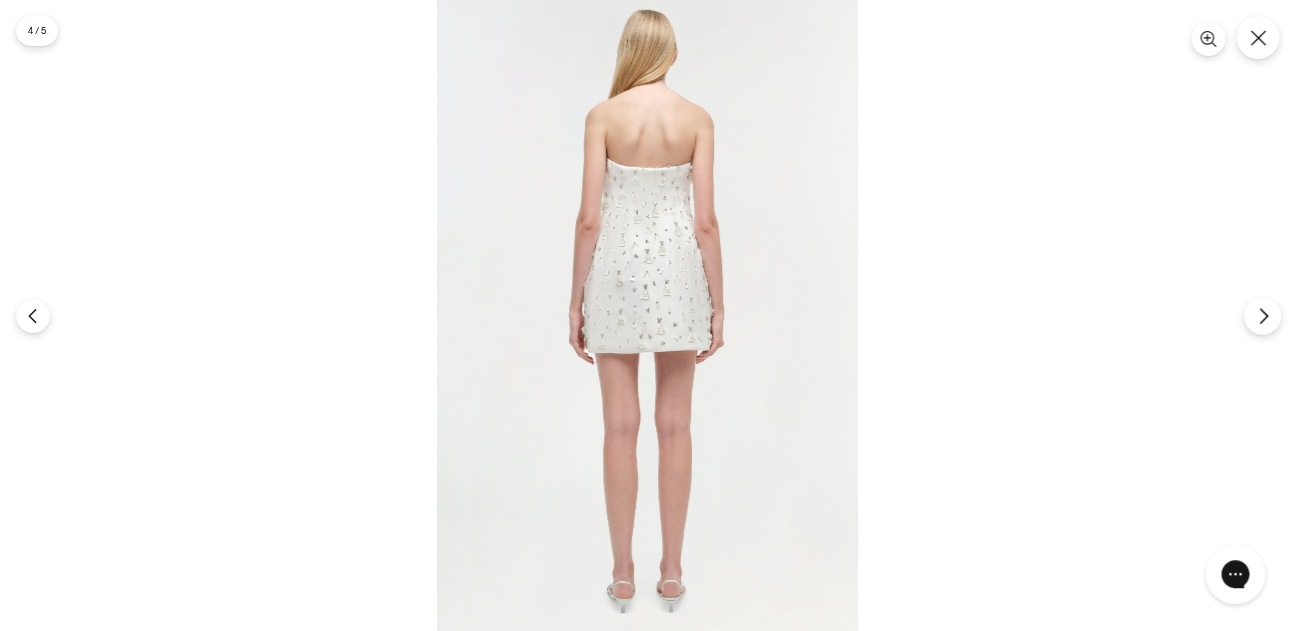 click at bounding box center (1261, 315) 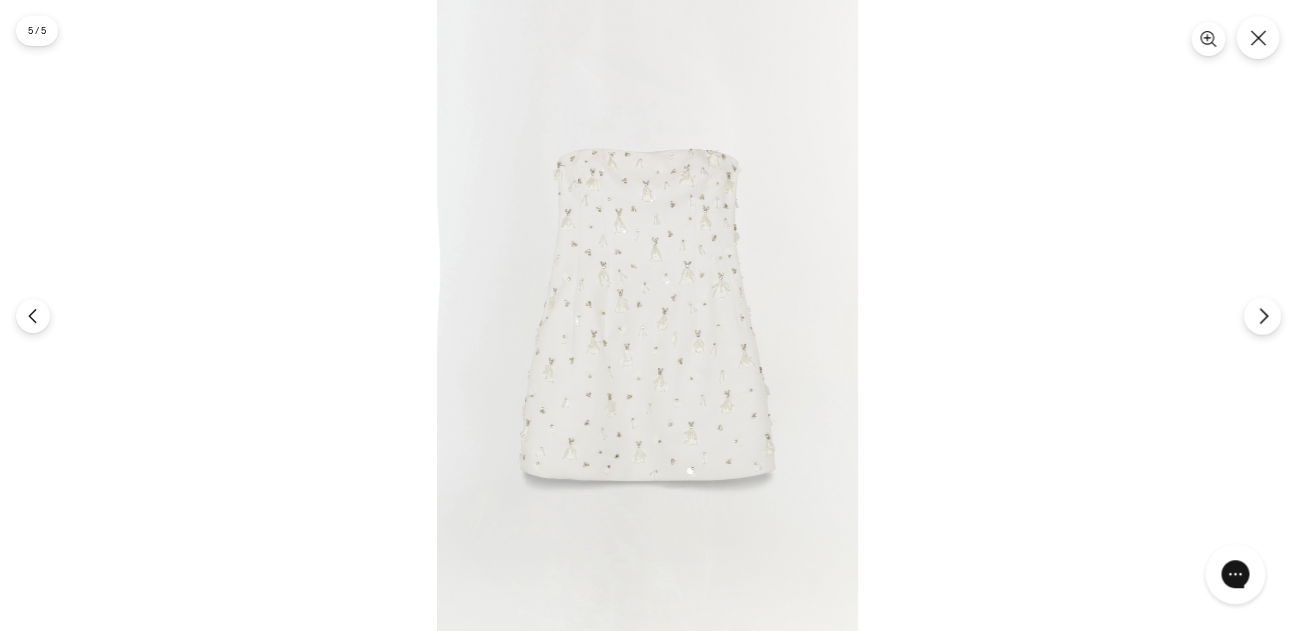 click at bounding box center (1261, 315) 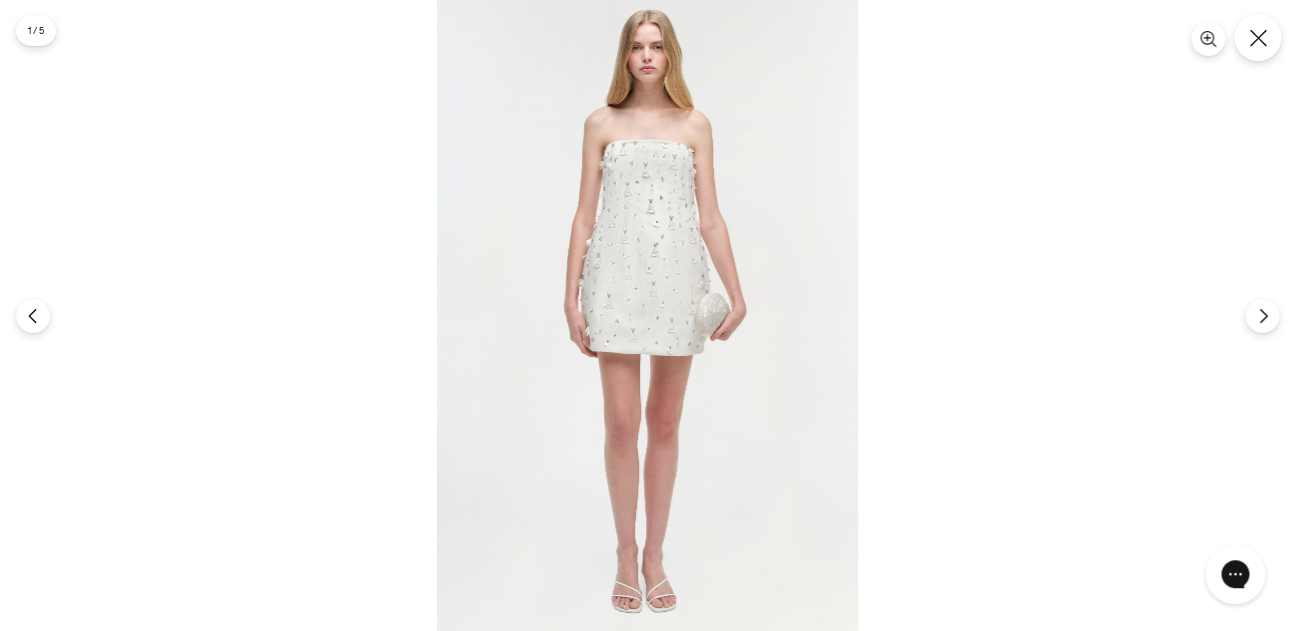 click at bounding box center (1257, 37) 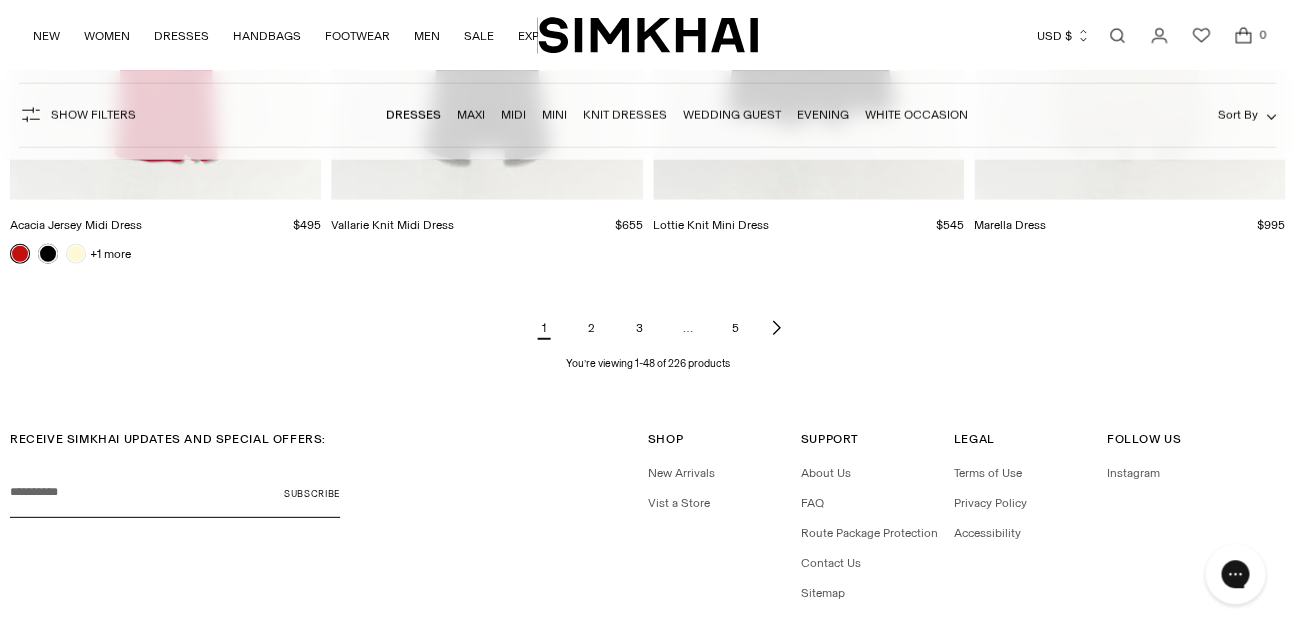 scroll, scrollTop: 6836, scrollLeft: 0, axis: vertical 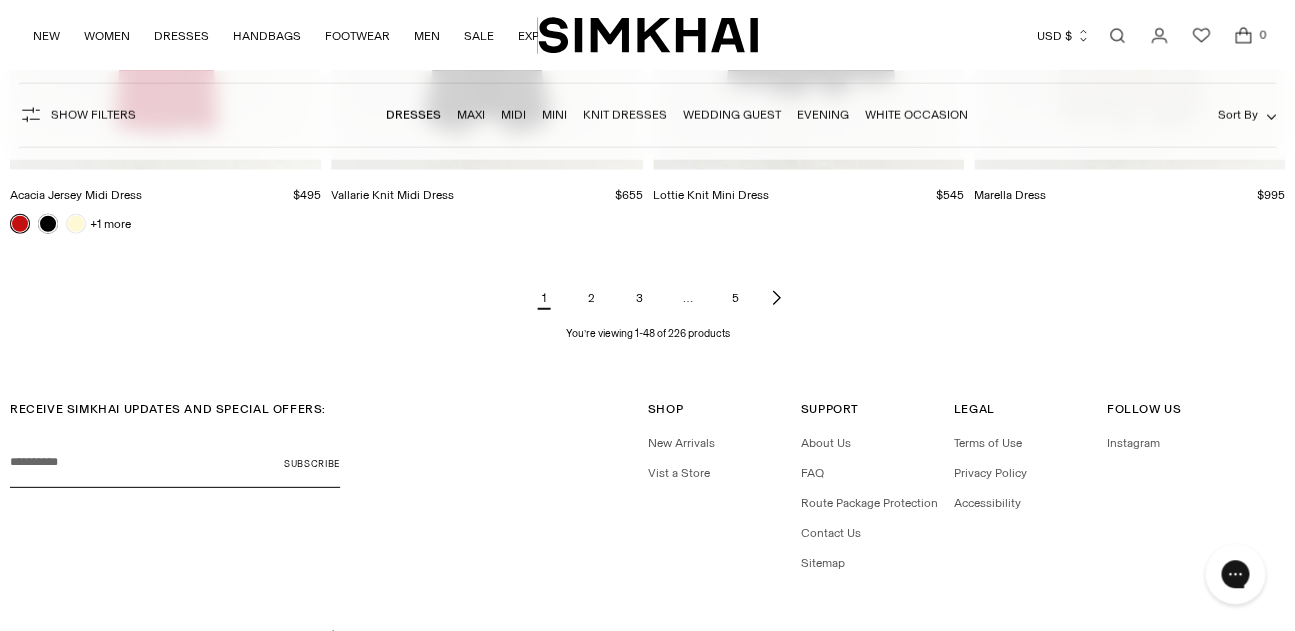 click on "2" at bounding box center (592, 298) 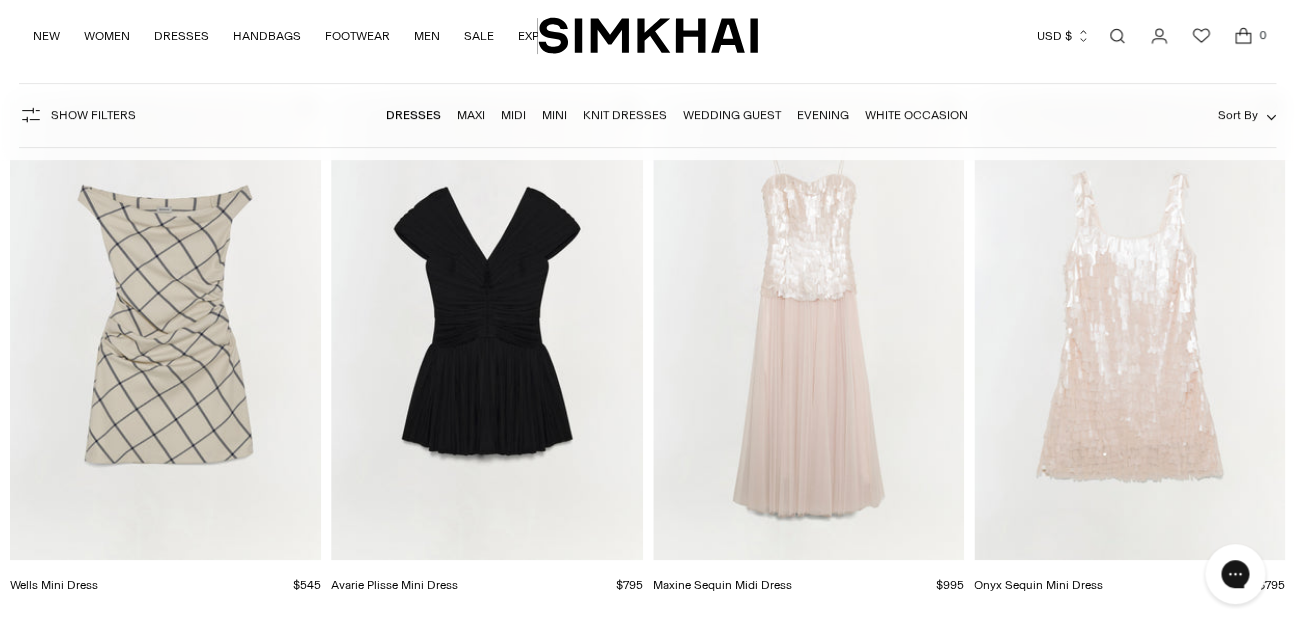 scroll, scrollTop: 0, scrollLeft: 0, axis: both 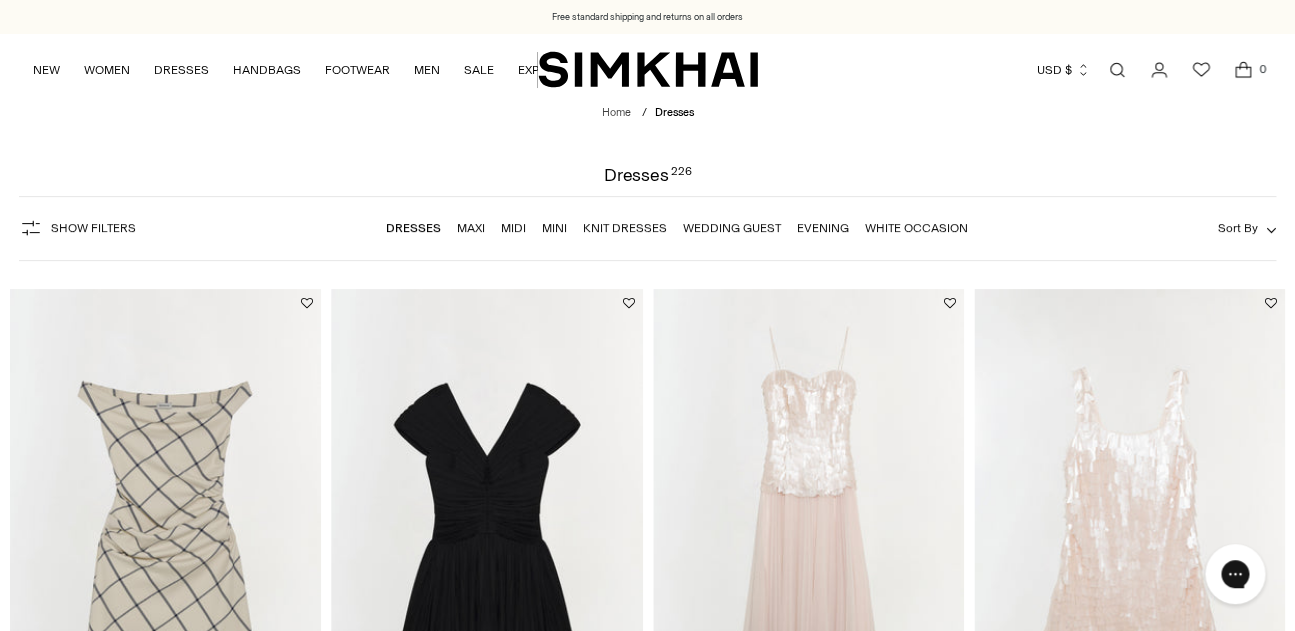 click on "Sort By" at bounding box center [1238, 228] 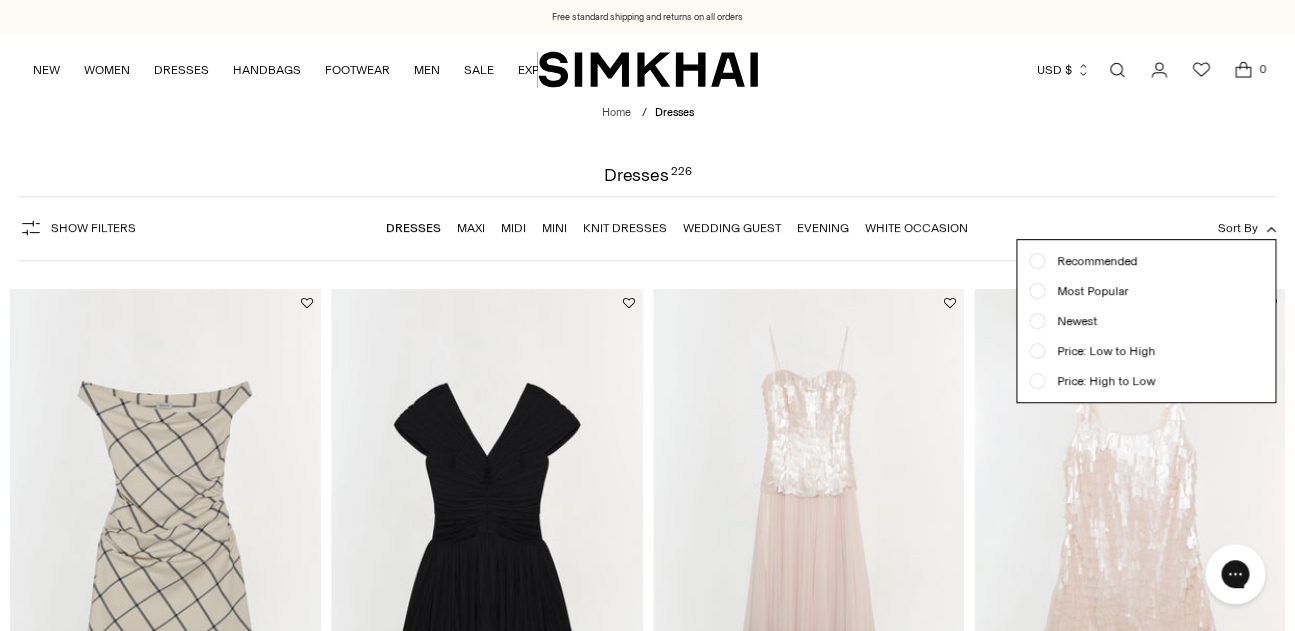 click on "Price: High to Low" at bounding box center [1100, 381] 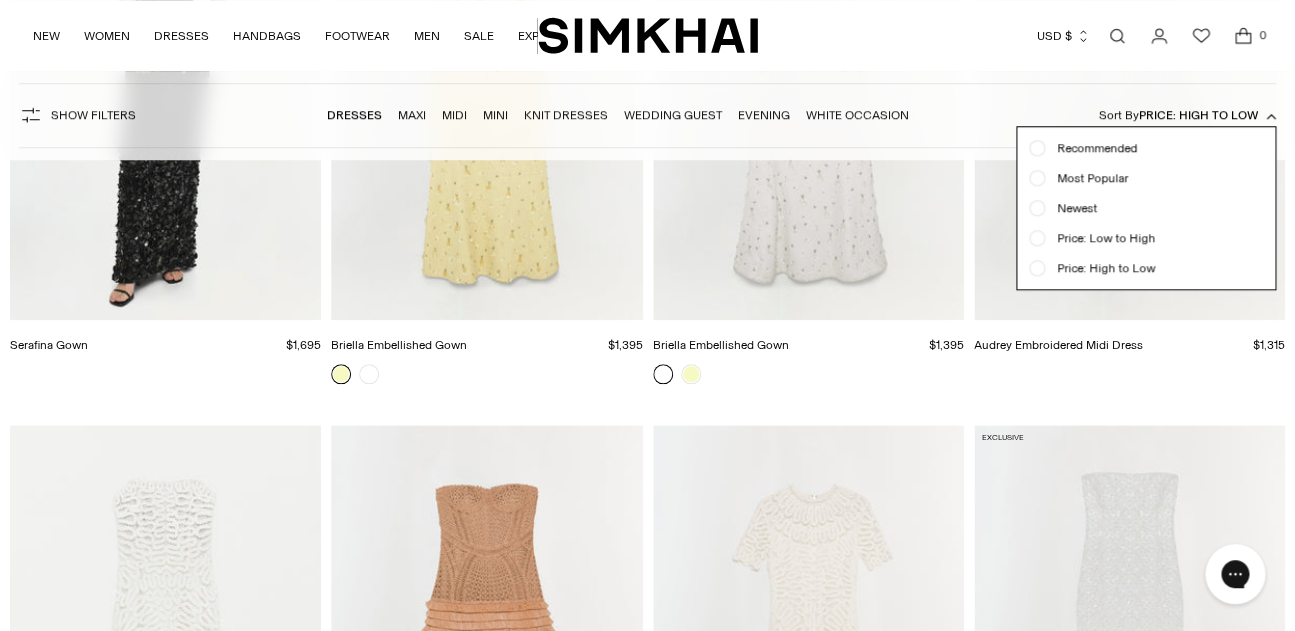 click at bounding box center [647, 315] 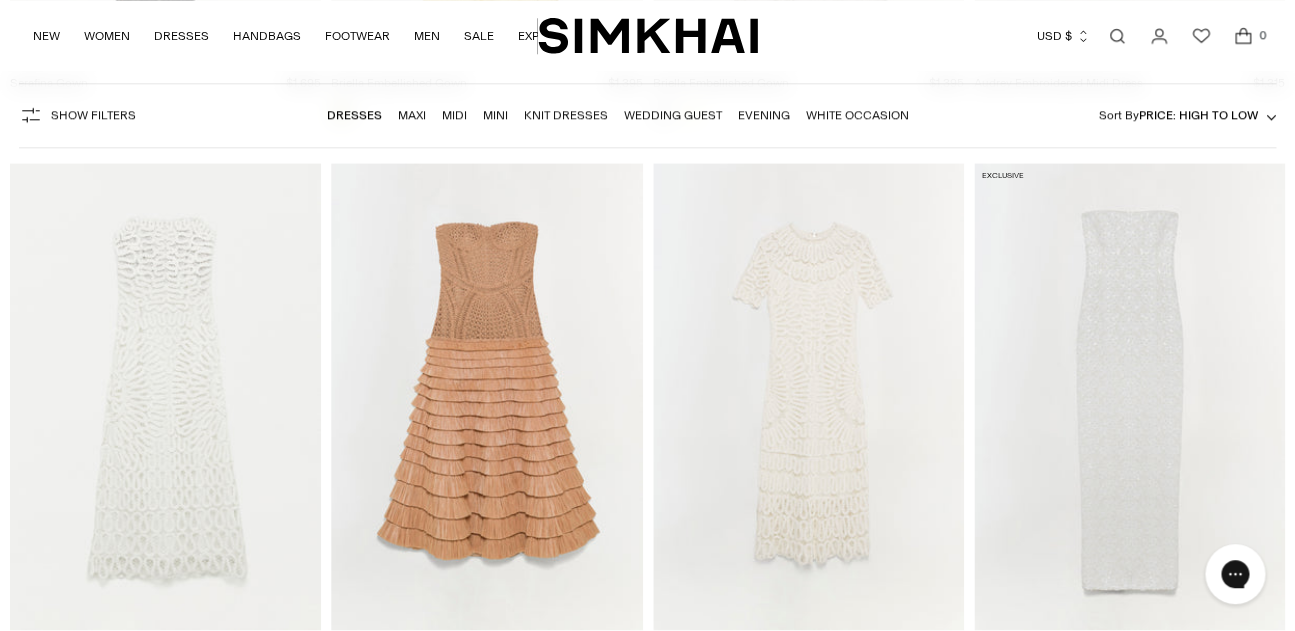 scroll, scrollTop: 694, scrollLeft: 0, axis: vertical 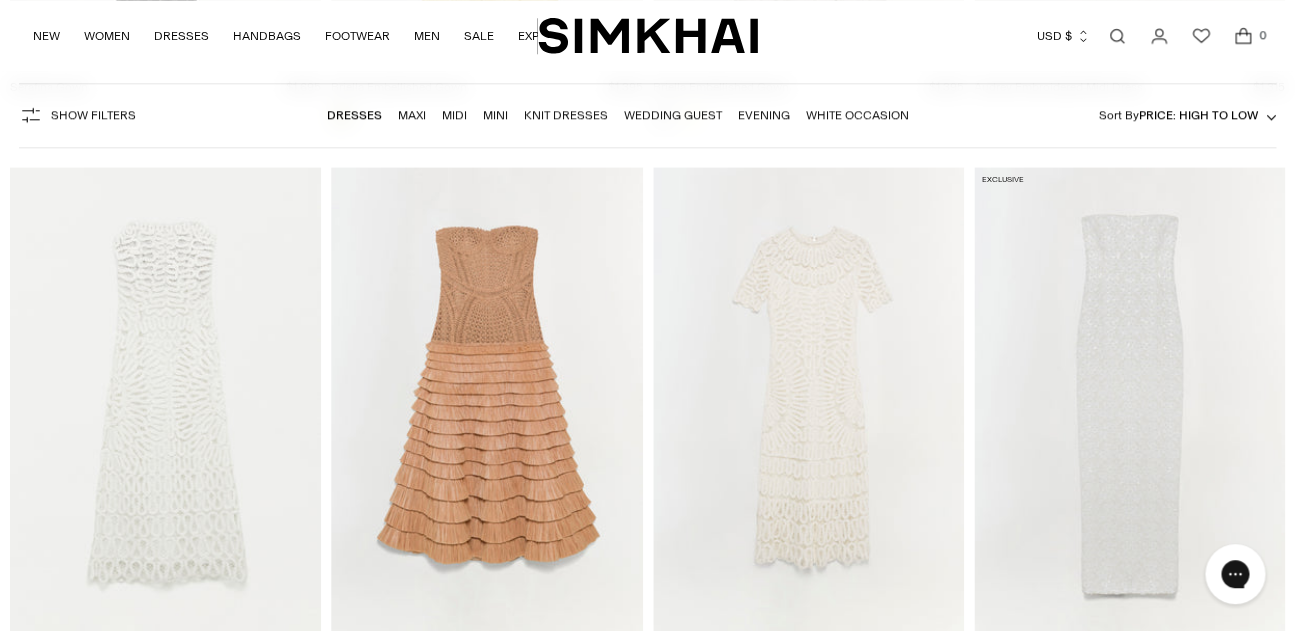 click at bounding box center (0, 0) 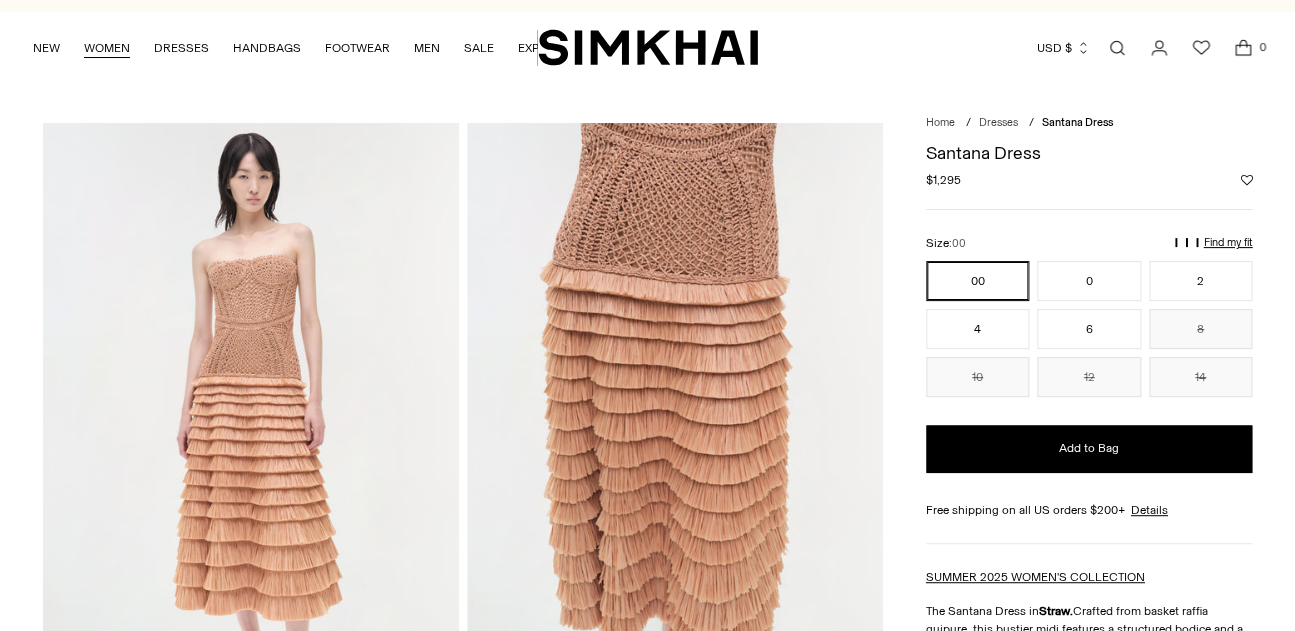 scroll, scrollTop: 22, scrollLeft: 0, axis: vertical 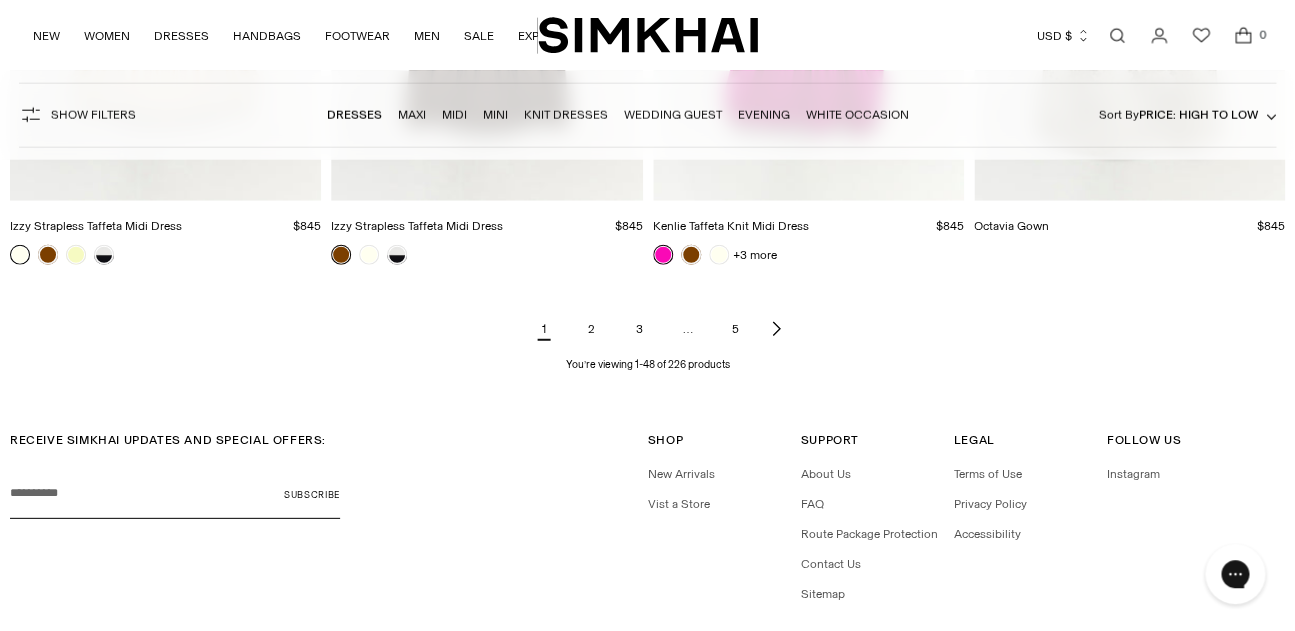 click on "2" at bounding box center (592, 329) 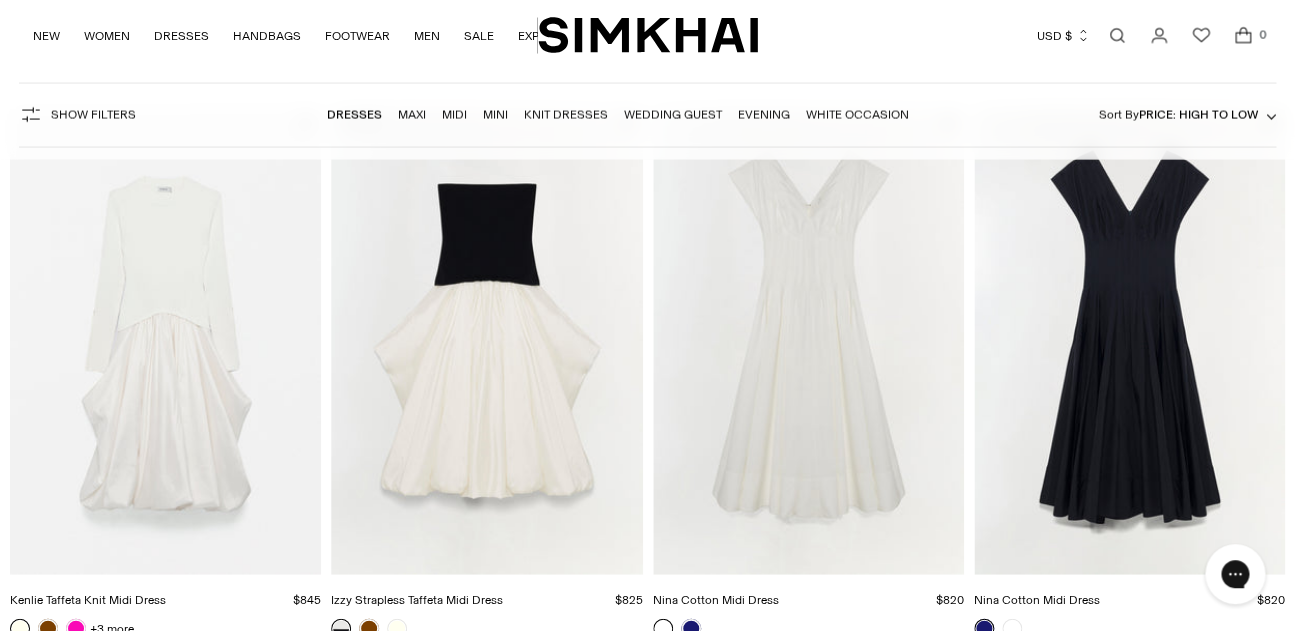 scroll, scrollTop: 1384, scrollLeft: 0, axis: vertical 